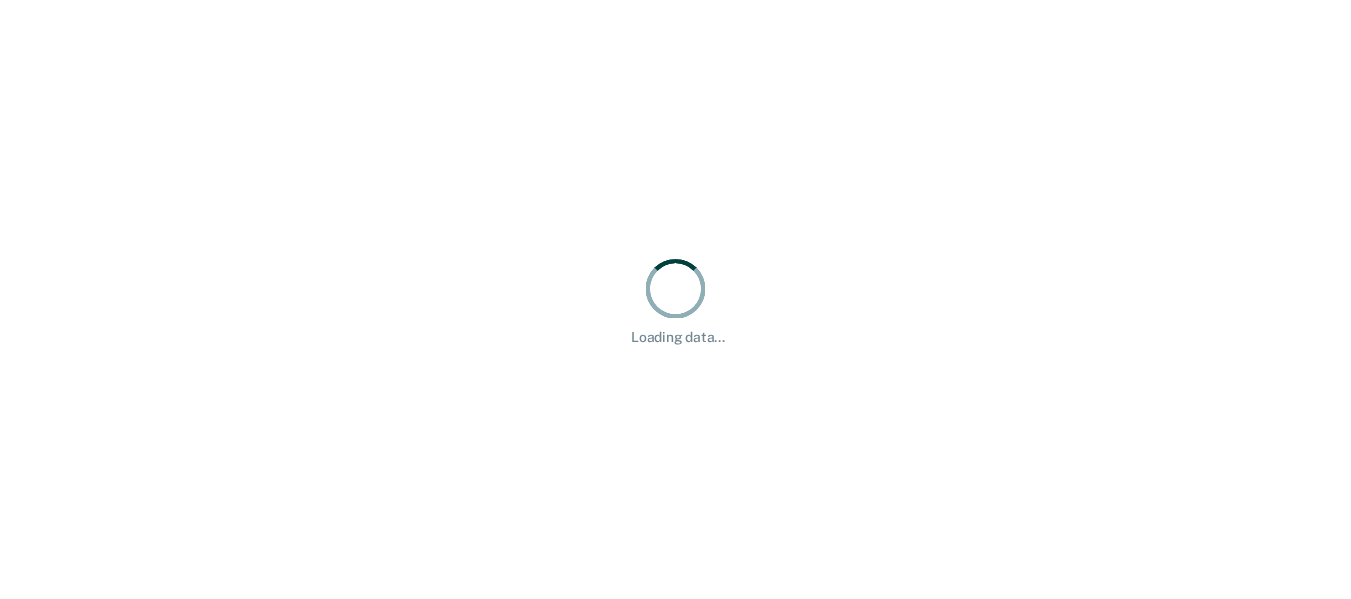 scroll, scrollTop: 0, scrollLeft: 0, axis: both 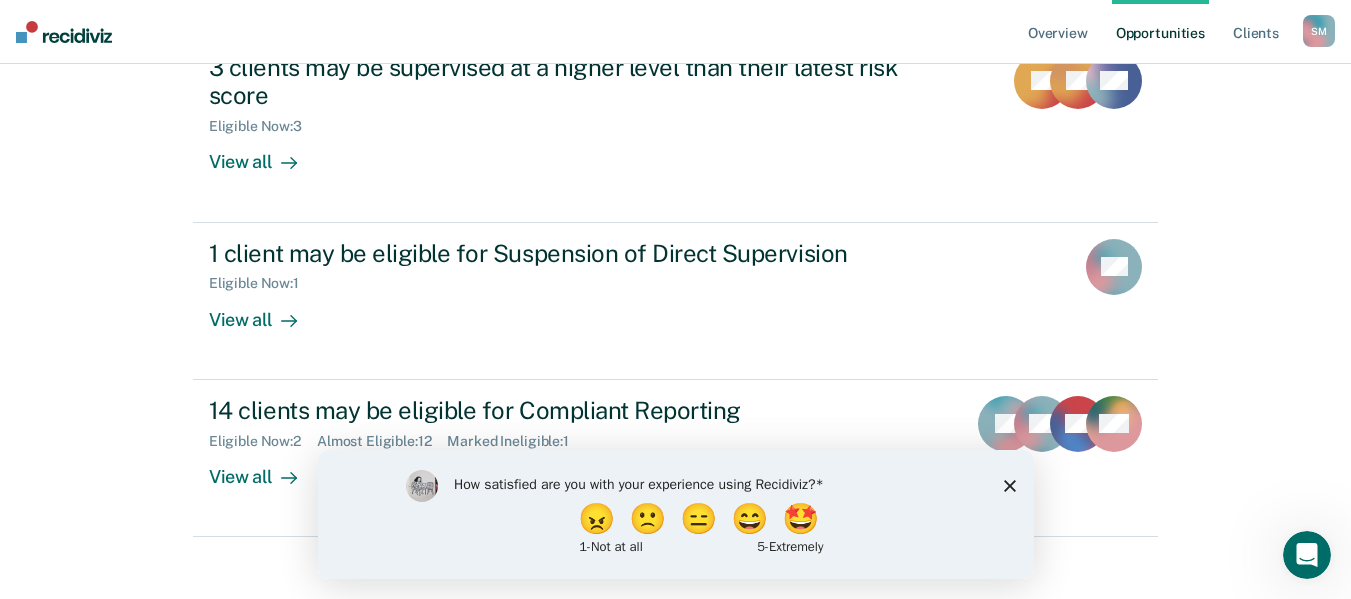 click 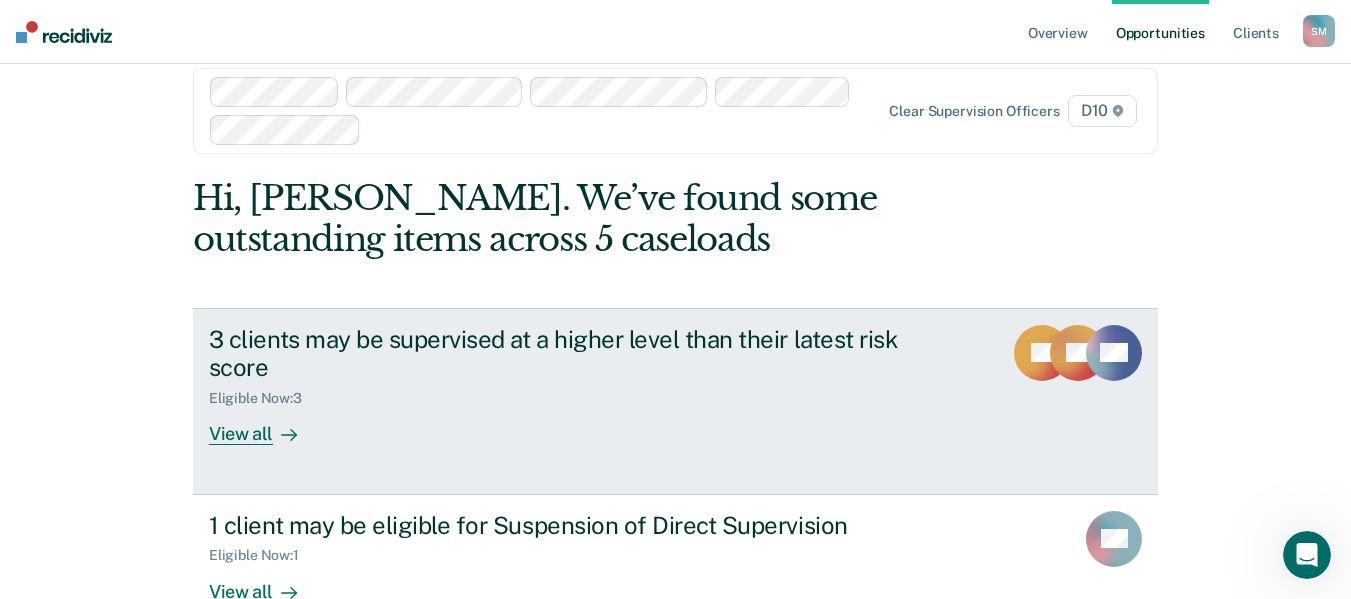scroll, scrollTop: 0, scrollLeft: 0, axis: both 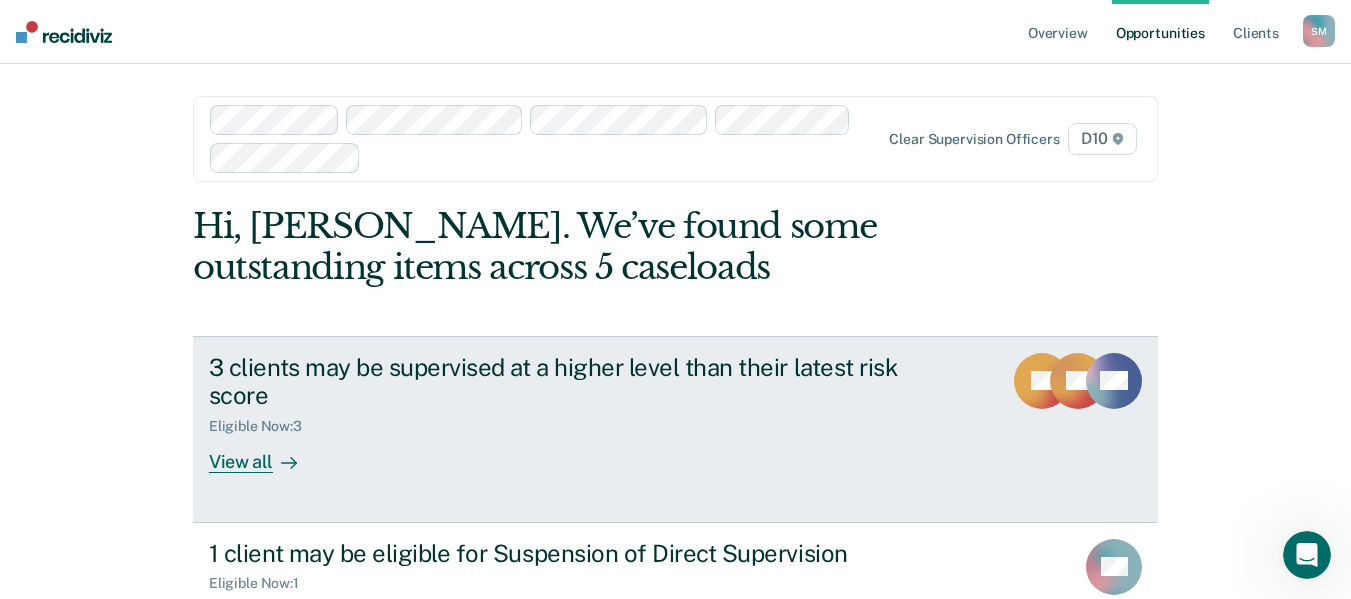 click on "Eligible Now :  3" at bounding box center (560, 422) 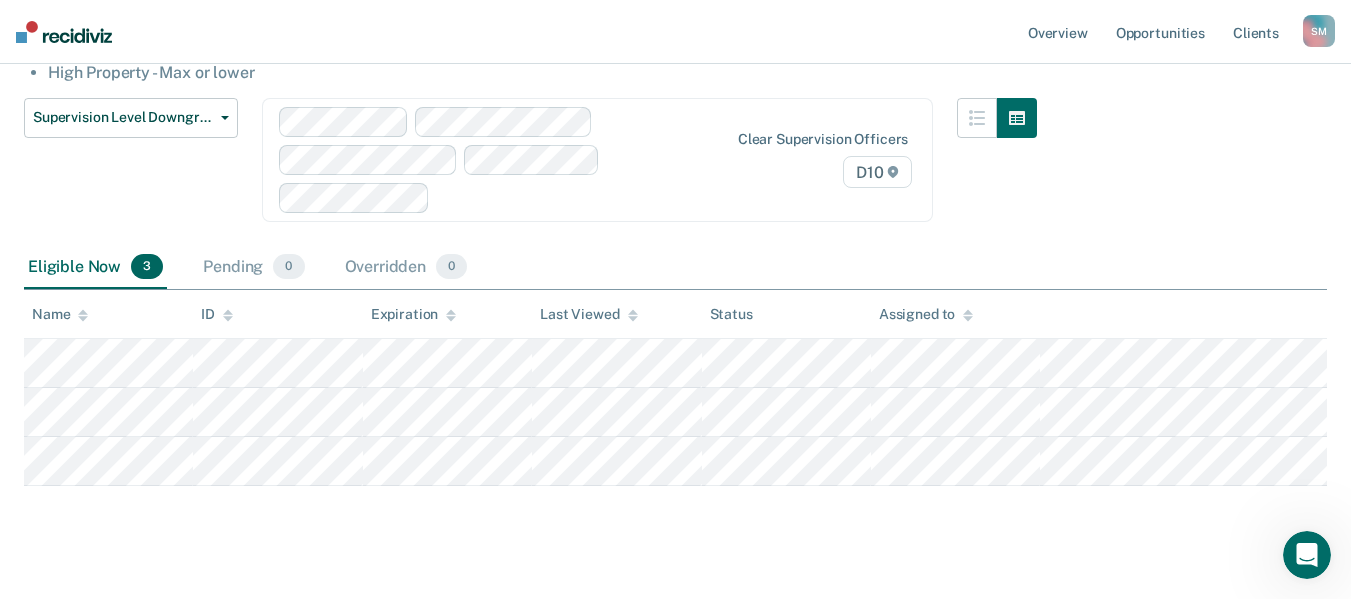 scroll, scrollTop: 291, scrollLeft: 0, axis: vertical 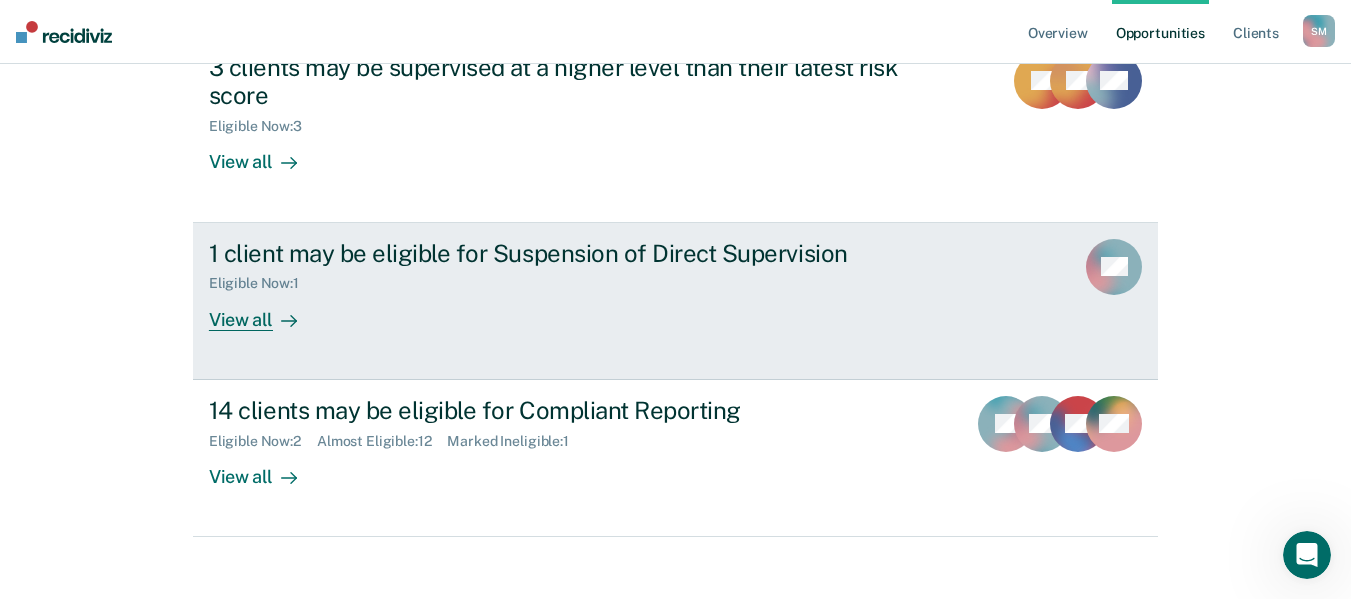 click on "1 client may be eligible for Suspension of Direct Supervision Eligible Now :  1 View all" at bounding box center (584, 285) 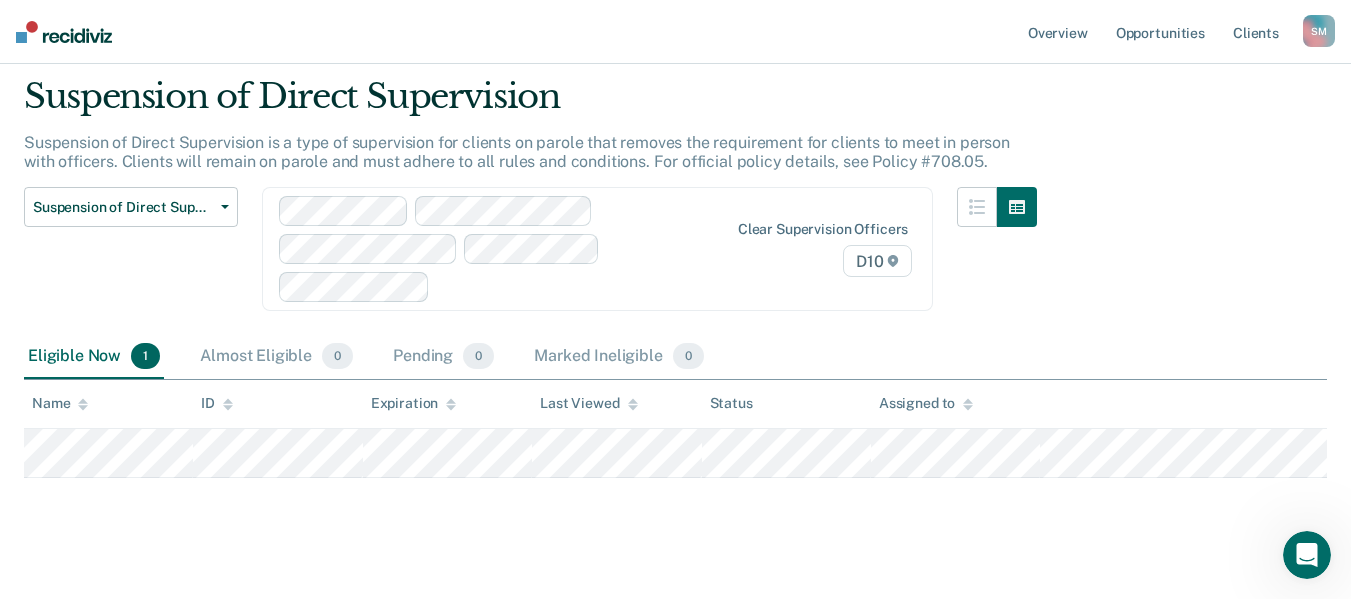 scroll, scrollTop: 85, scrollLeft: 0, axis: vertical 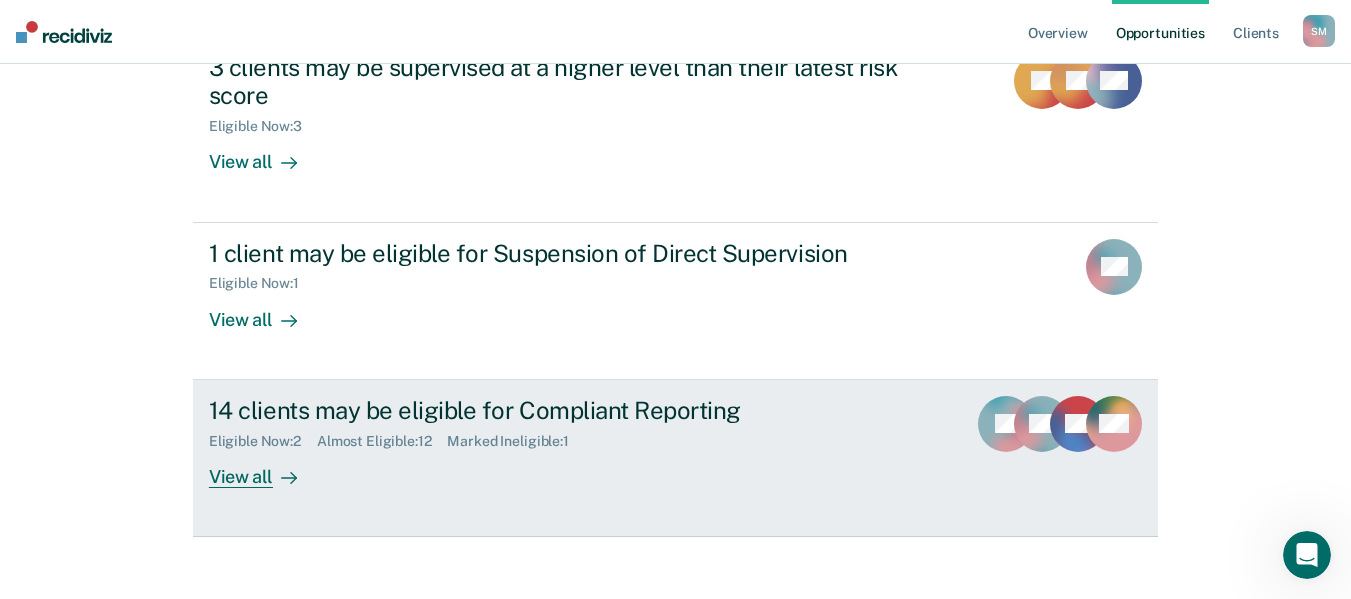 click on "View all" at bounding box center (265, 468) 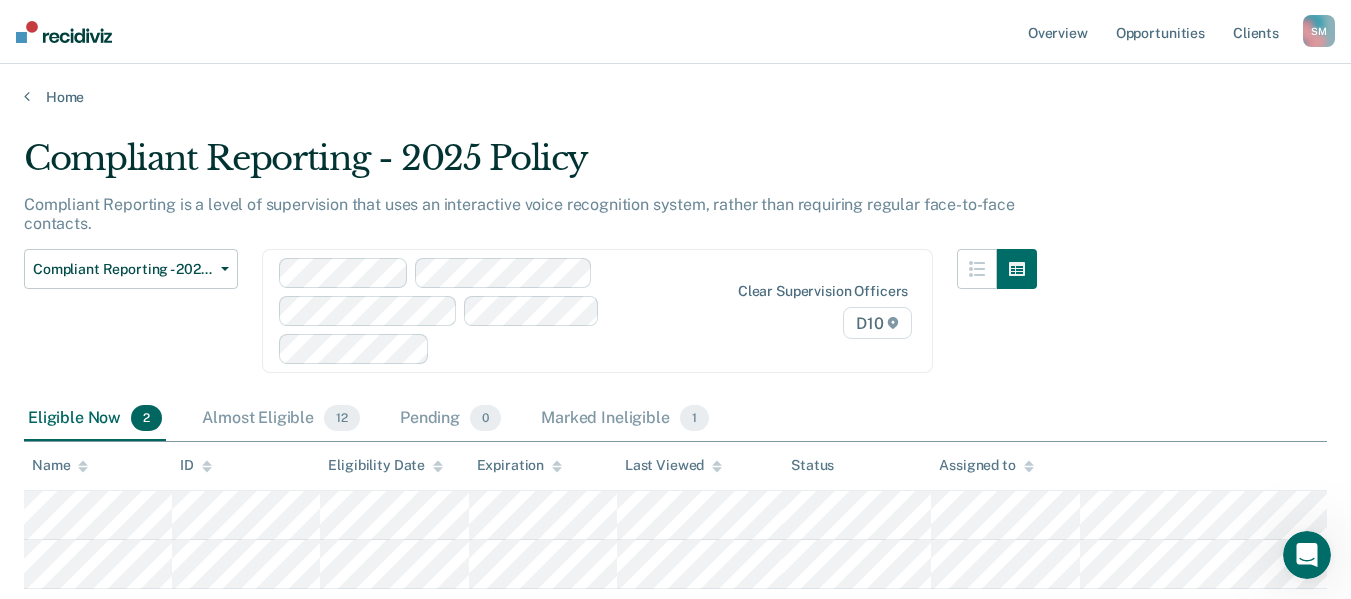 scroll, scrollTop: 134, scrollLeft: 0, axis: vertical 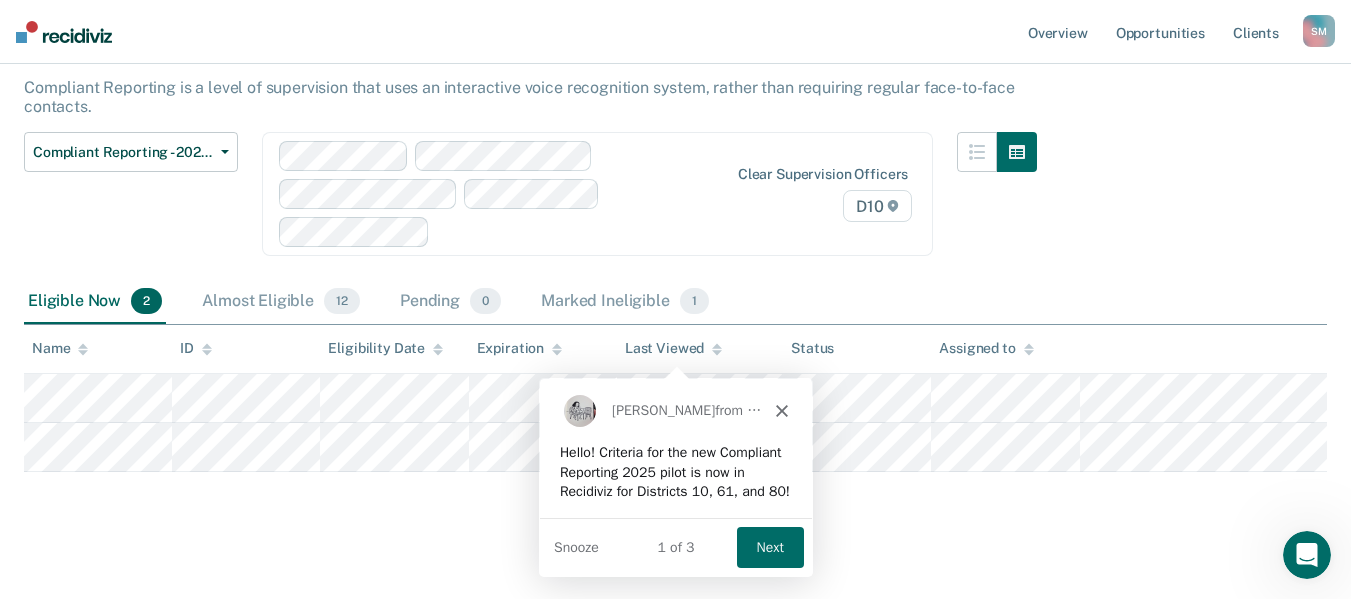 click at bounding box center [675, 299] 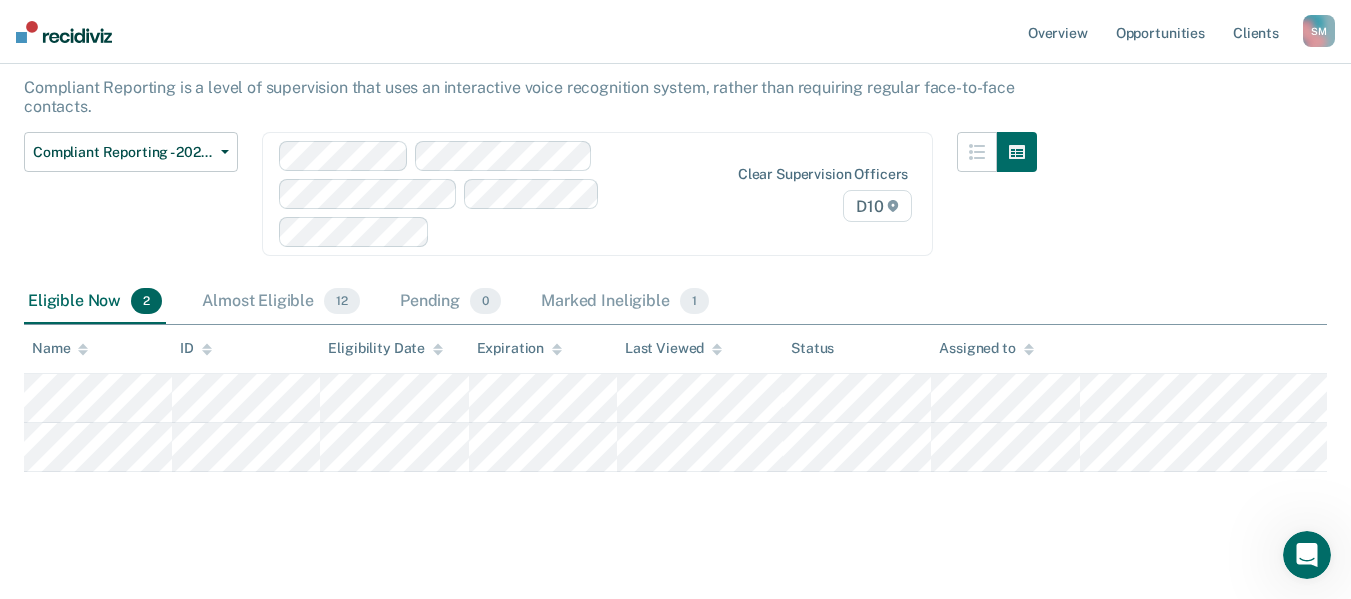 scroll, scrollTop: 300, scrollLeft: 0, axis: vertical 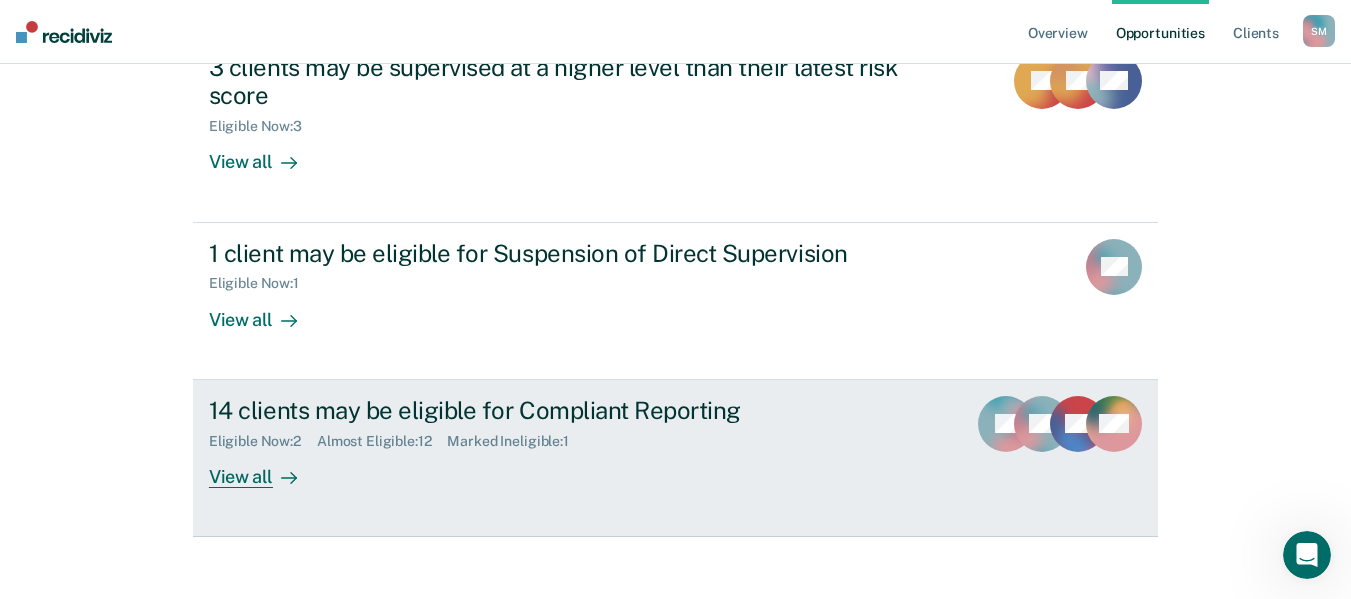 click on "14 clients may be eligible for Compliant Reporting Eligible Now :  2 Almost Eligible :  12 Marked Ineligible :  1 View all" at bounding box center (584, 442) 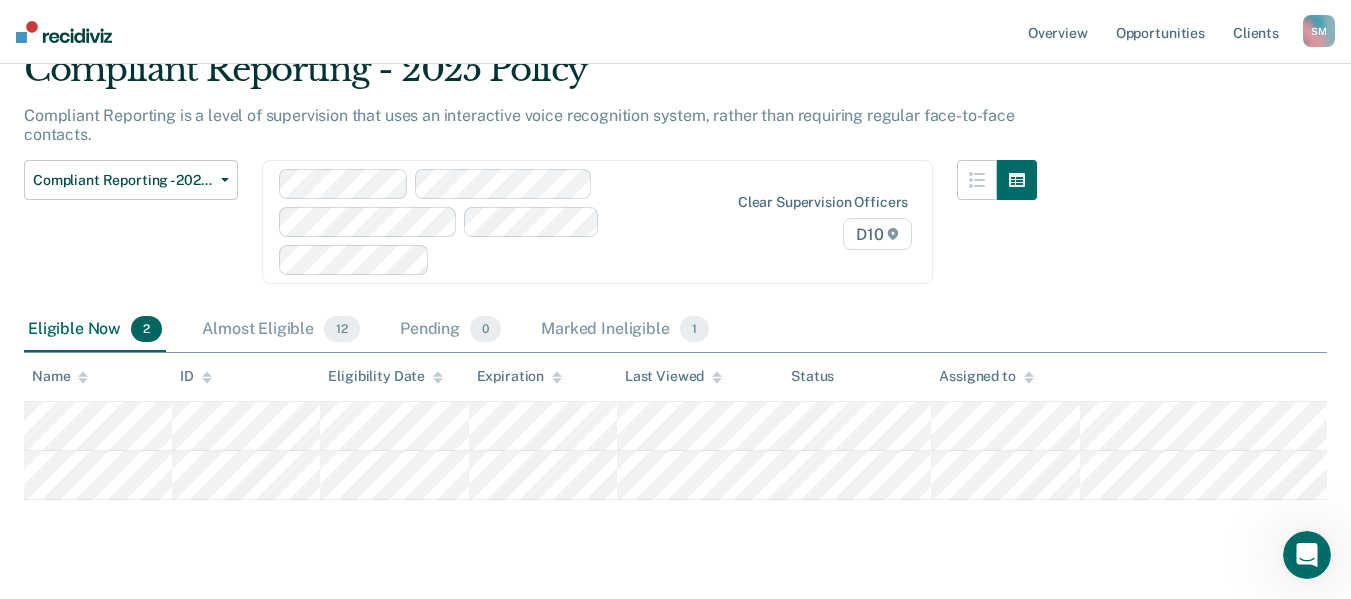 scroll, scrollTop: 134, scrollLeft: 0, axis: vertical 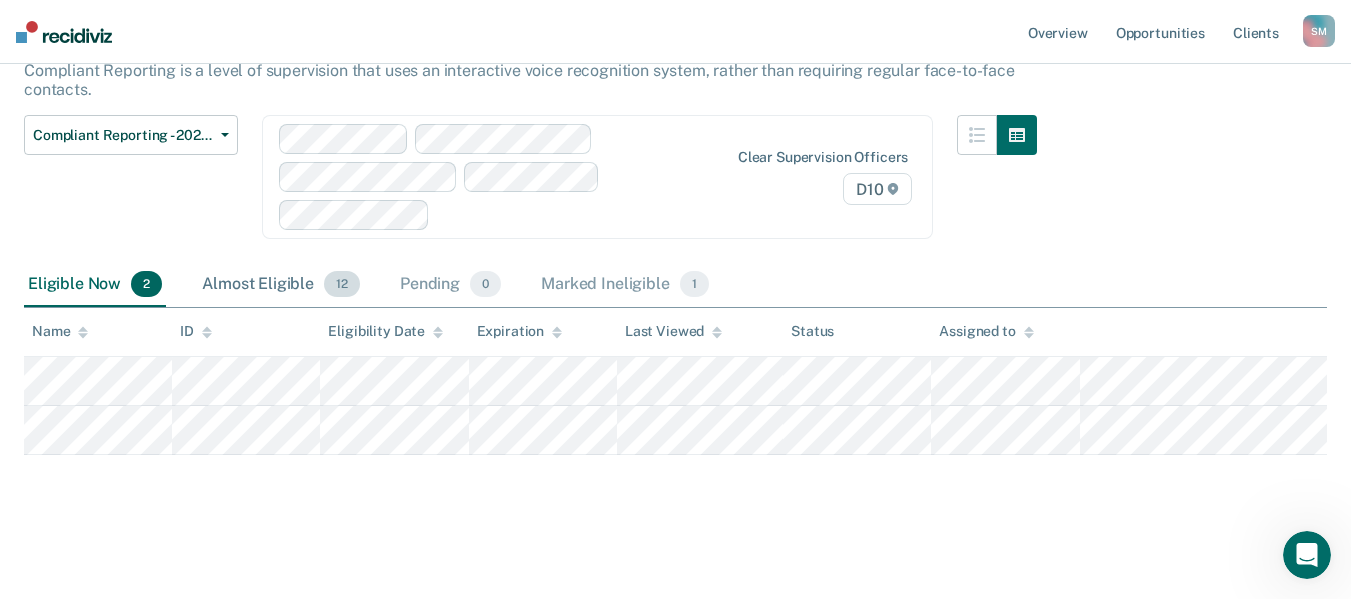 click on "Almost Eligible 12" at bounding box center [281, 285] 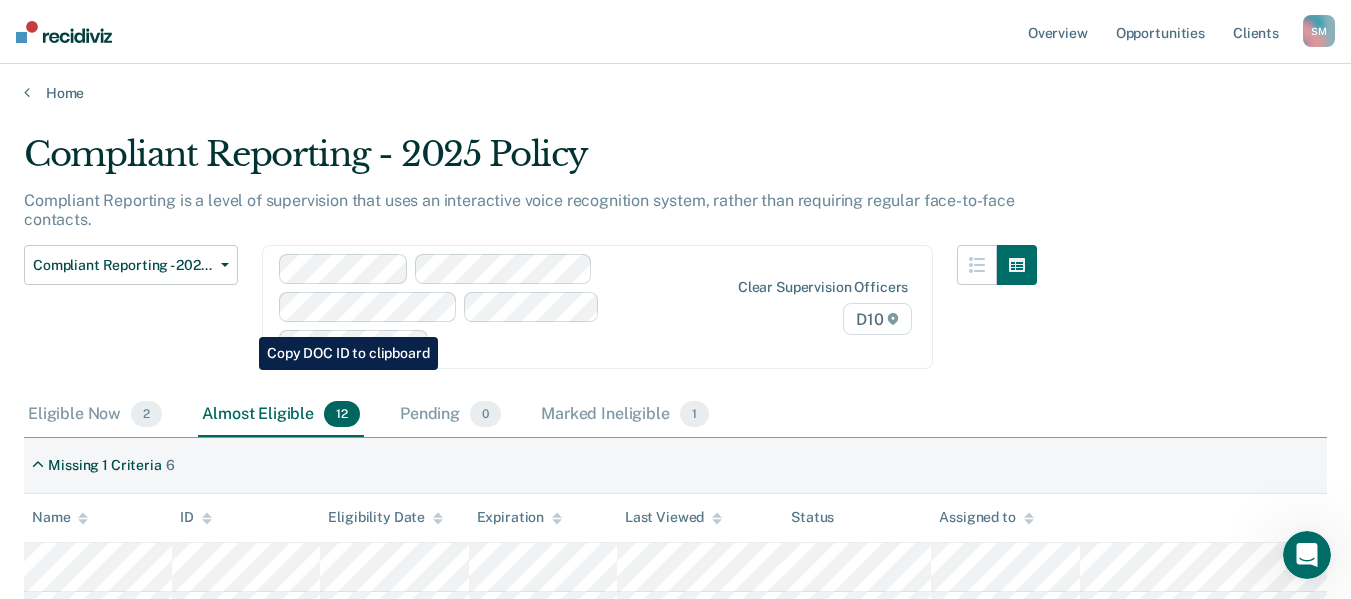 scroll, scrollTop: 0, scrollLeft: 0, axis: both 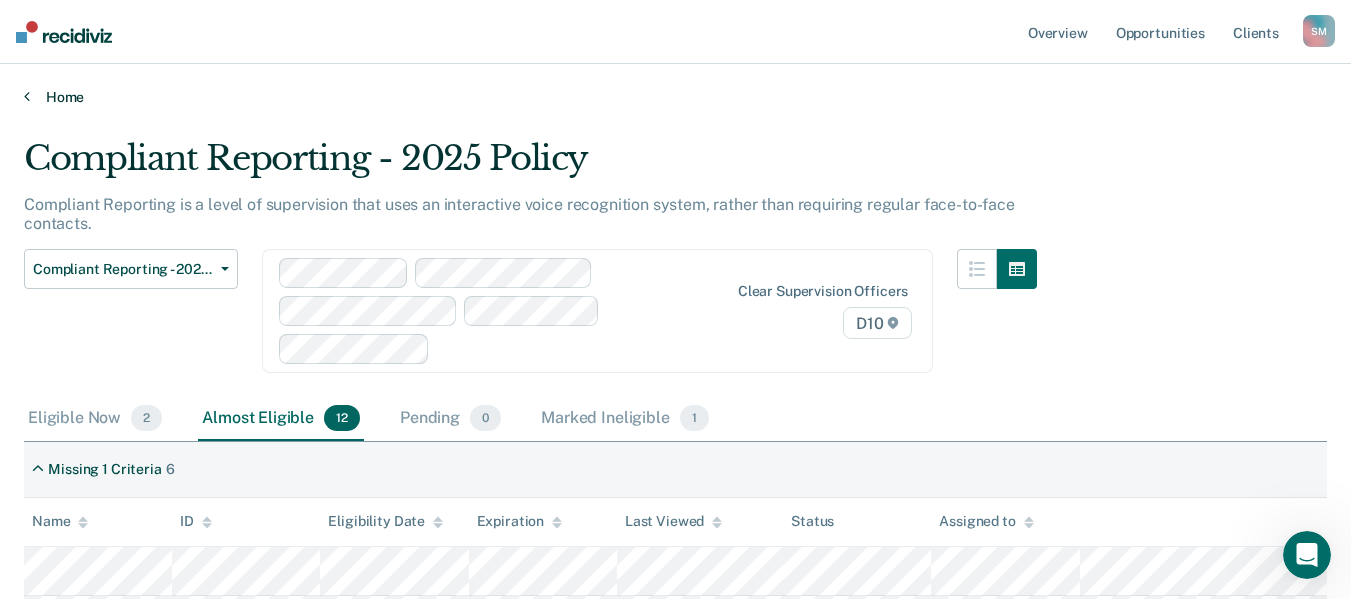 click on "Home" at bounding box center [675, 97] 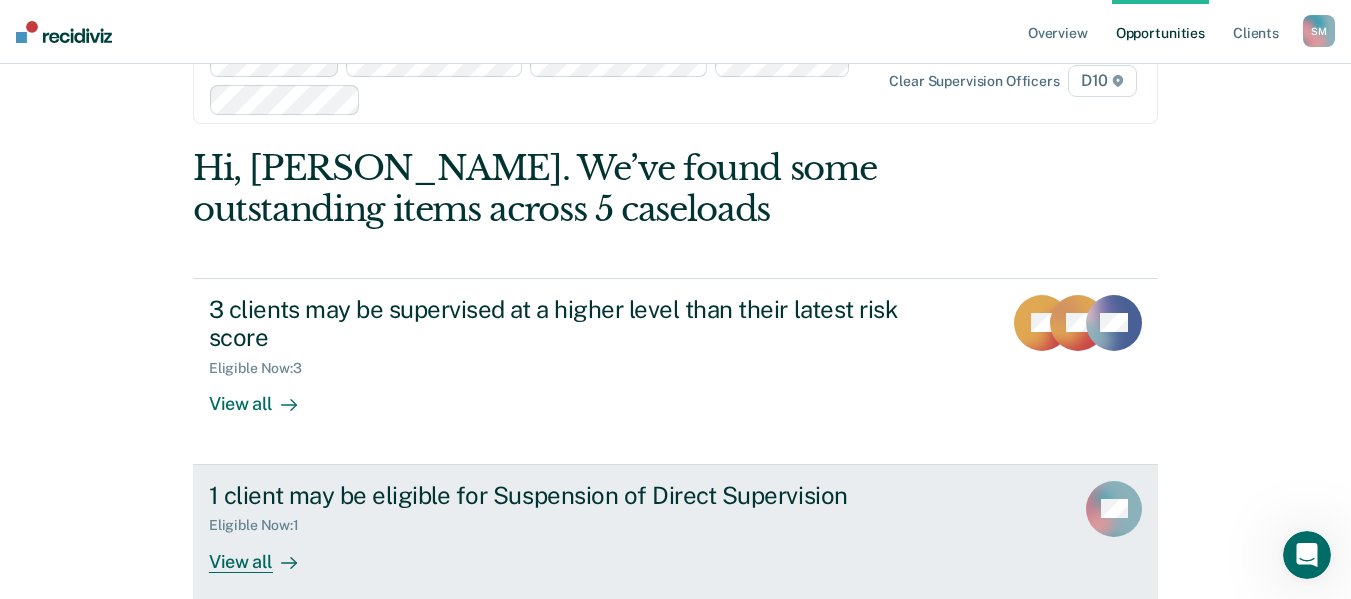 scroll, scrollTop: 0, scrollLeft: 0, axis: both 